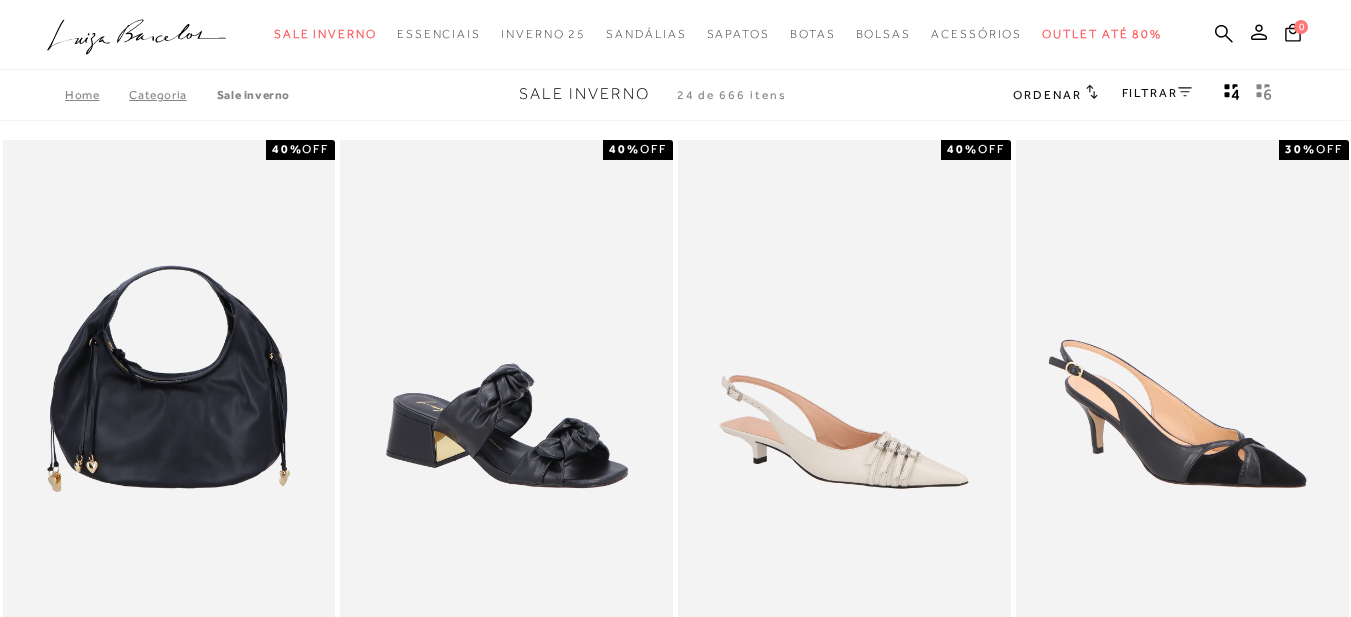 scroll, scrollTop: 0, scrollLeft: 0, axis: both 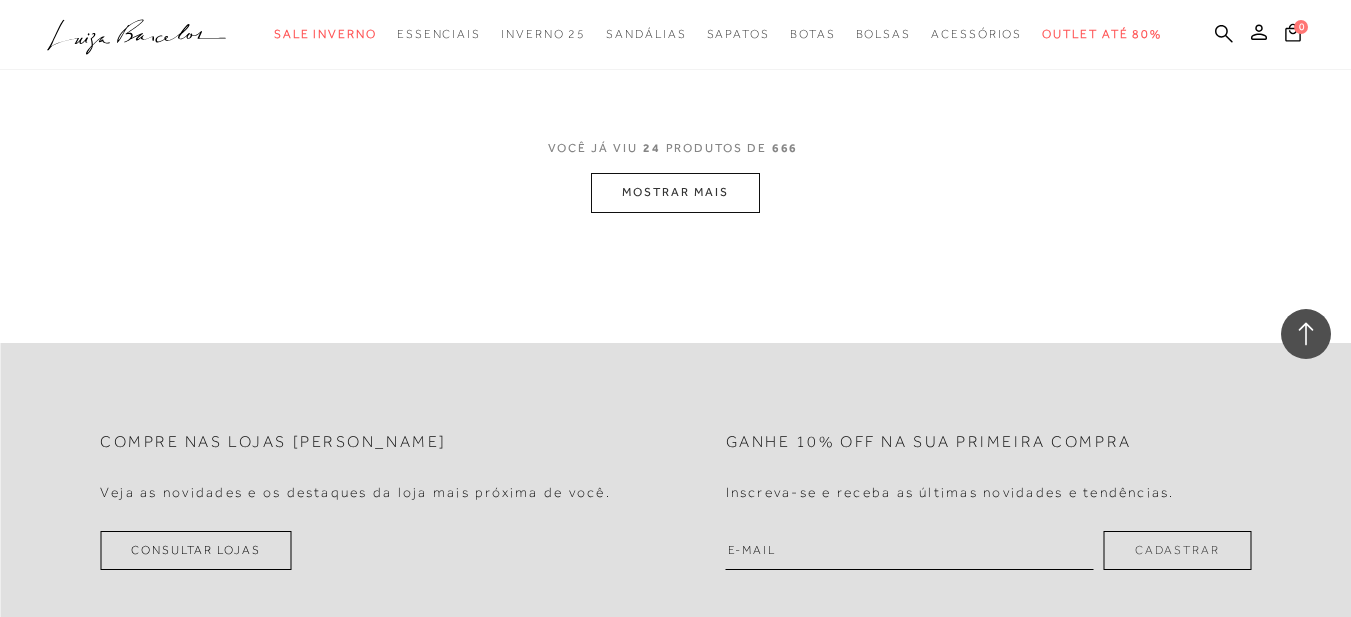 click on "MOSTRAR MAIS" at bounding box center (675, 192) 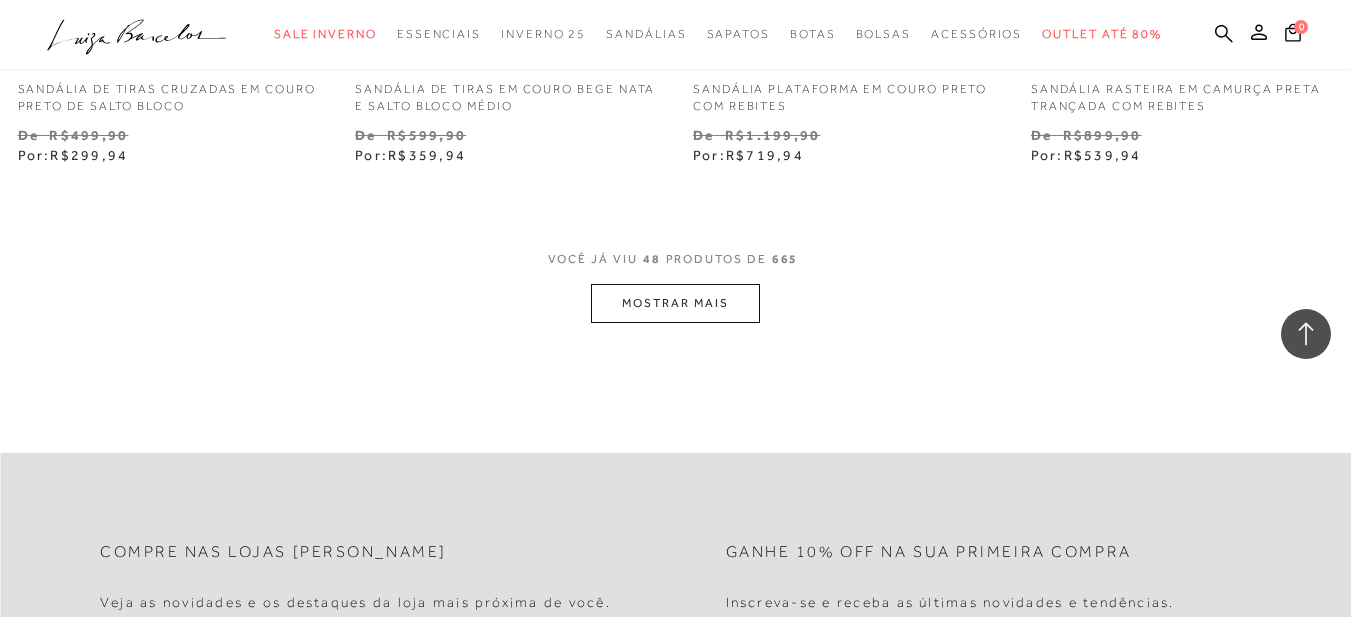 scroll, scrollTop: 7800, scrollLeft: 0, axis: vertical 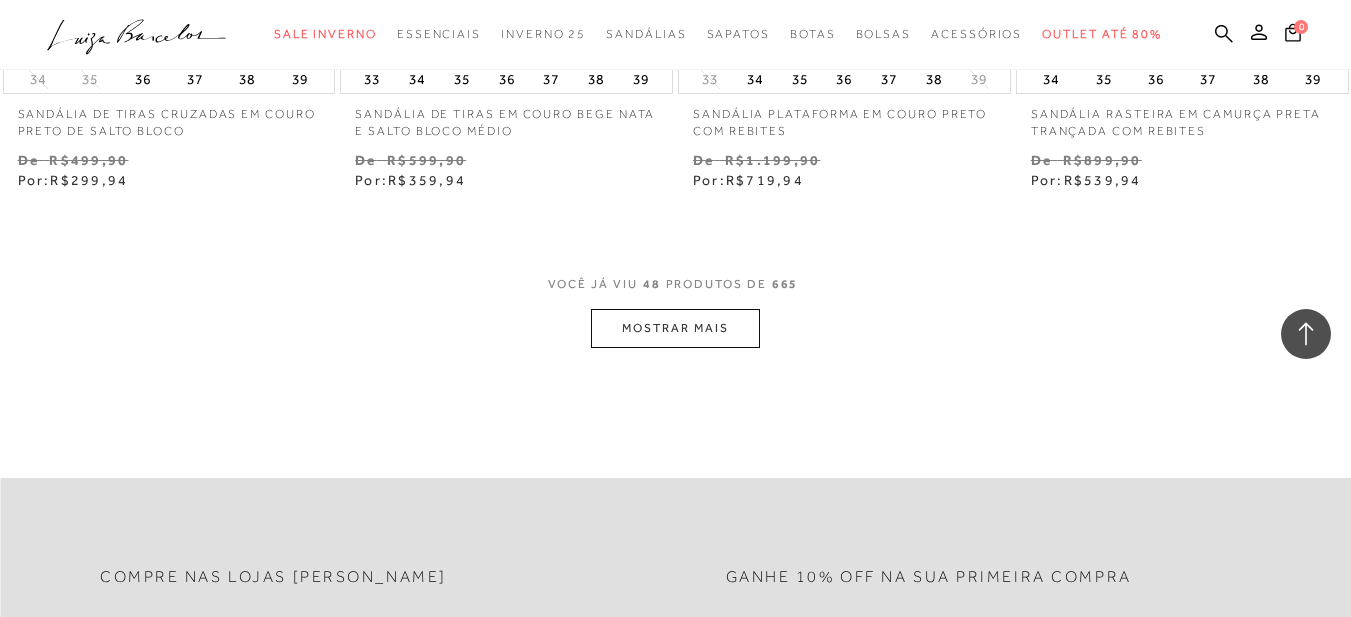 click on "MOSTRAR MAIS" at bounding box center (675, 328) 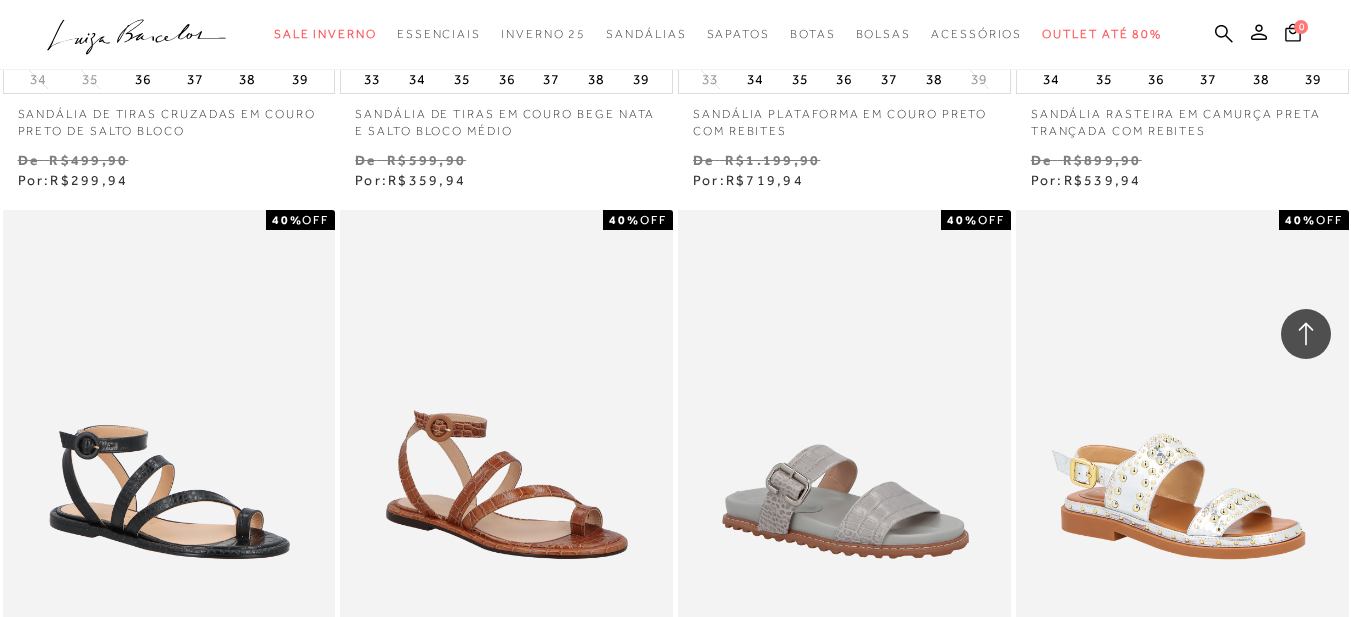 click on "SANDÁLIA RASTEIRA MULTITIRAS EM COURO CROCO CARAMELO
40% OFF" at bounding box center (507, 525) 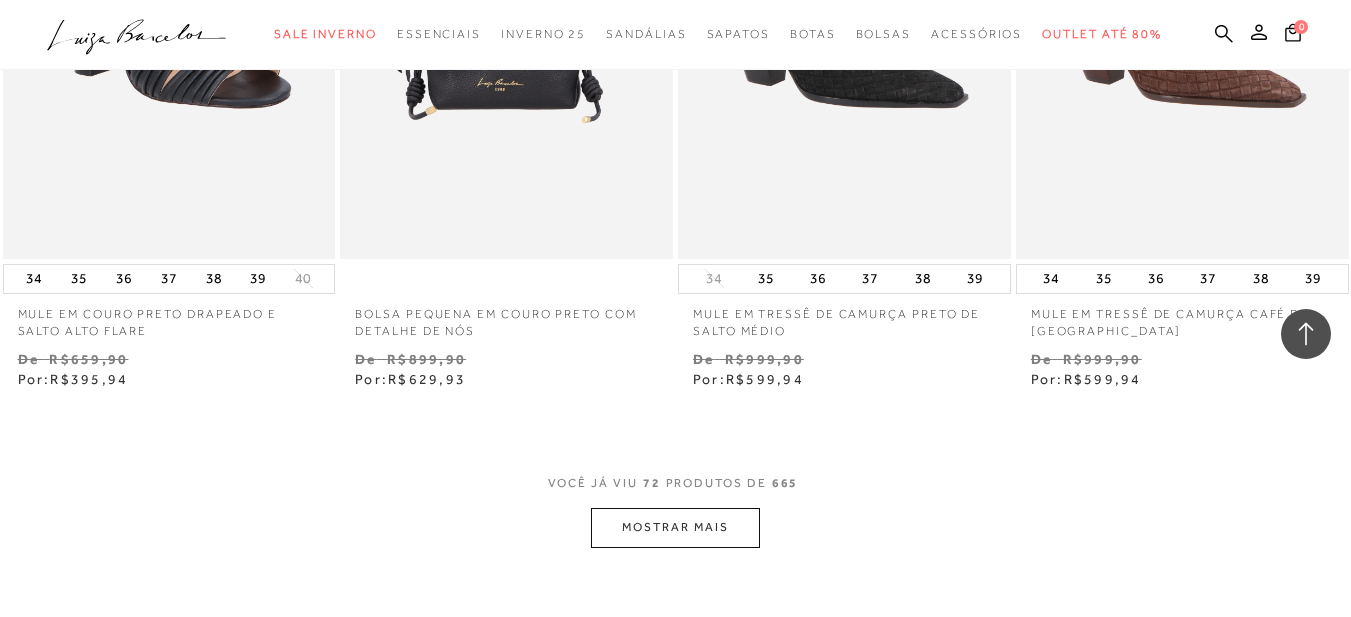 scroll, scrollTop: 11600, scrollLeft: 0, axis: vertical 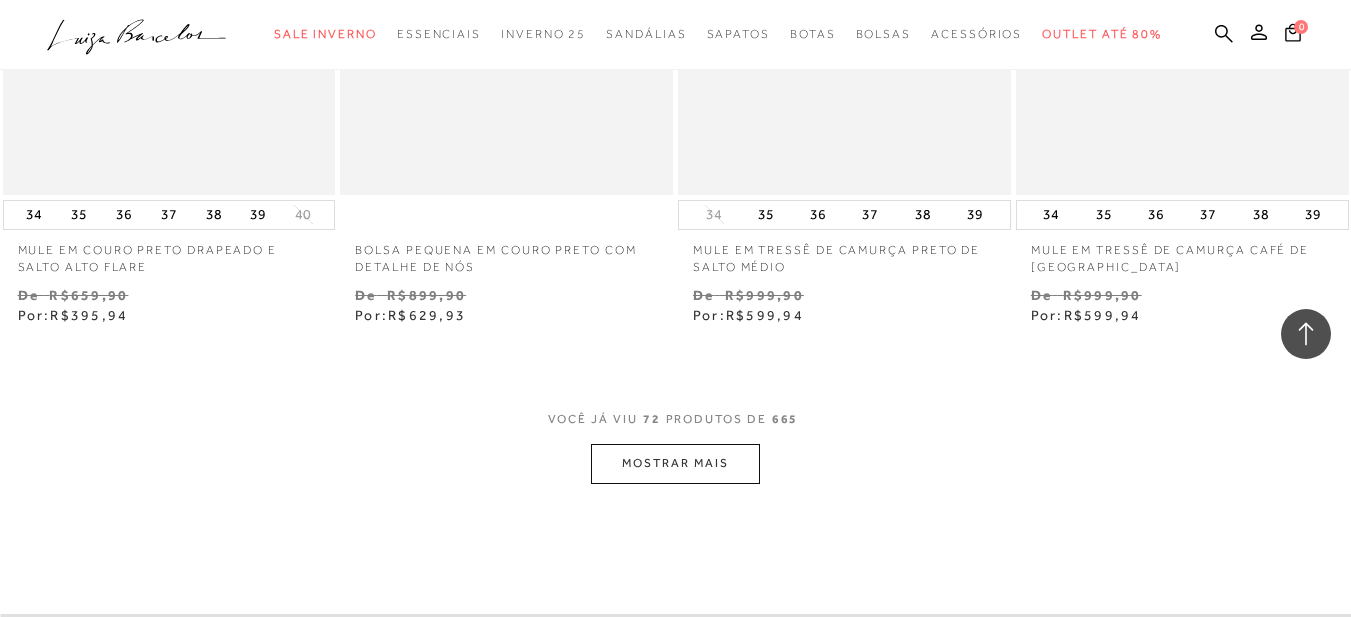 click on "MOSTRAR MAIS" at bounding box center (675, 463) 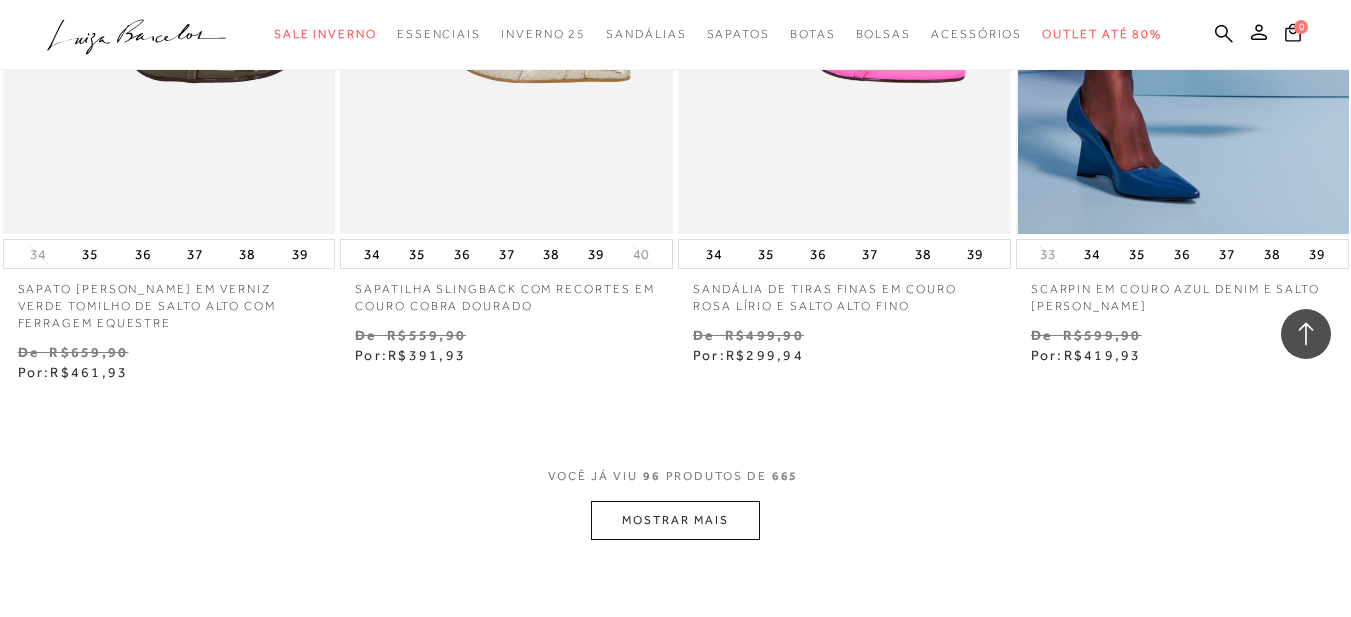 scroll, scrollTop: 15500, scrollLeft: 0, axis: vertical 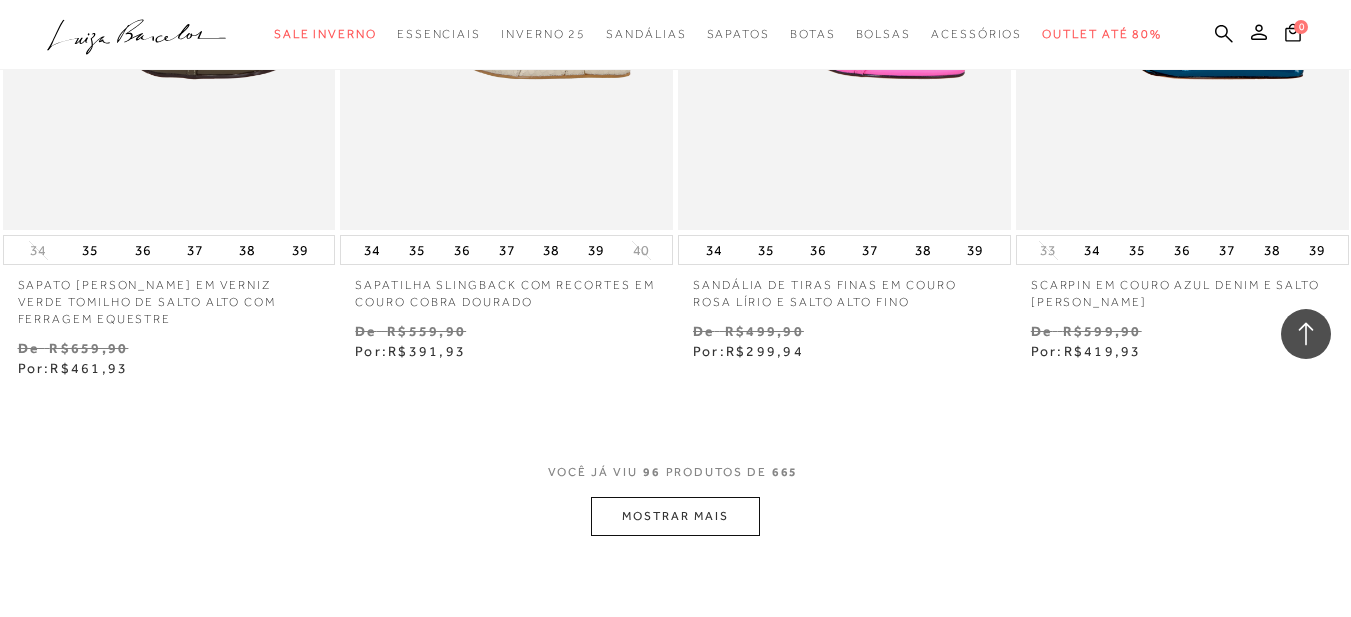 click on "MOSTRAR MAIS" at bounding box center [675, 516] 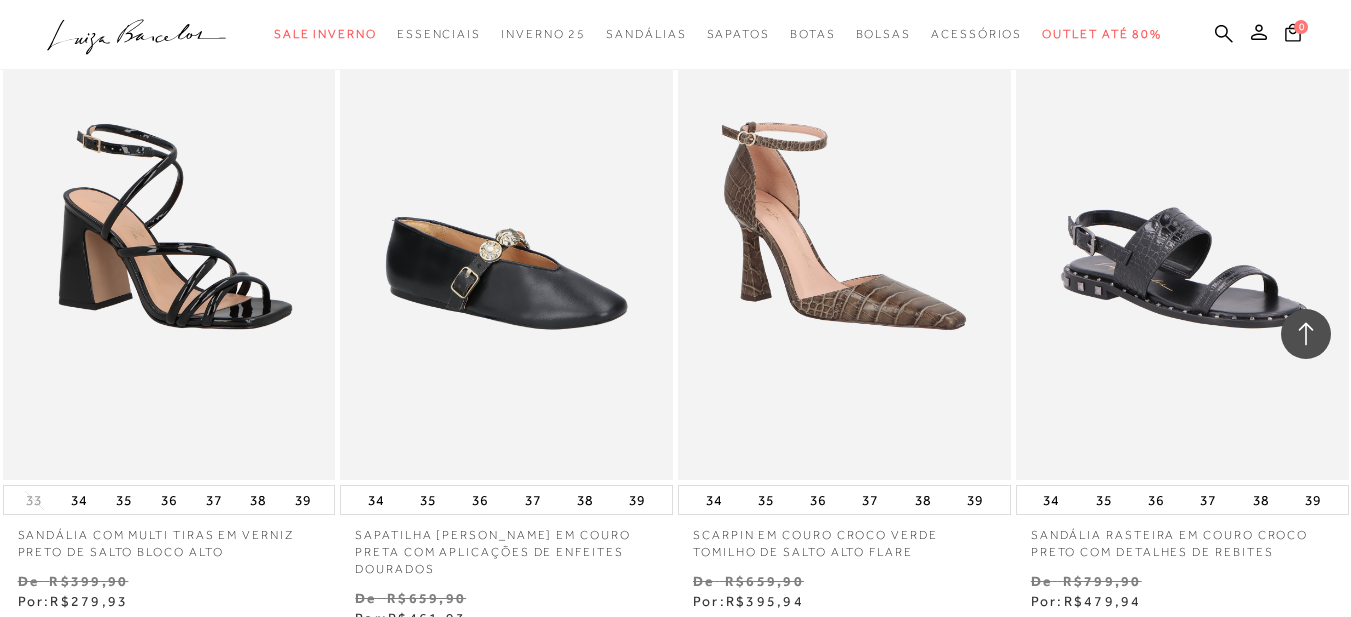 scroll, scrollTop: 19300, scrollLeft: 0, axis: vertical 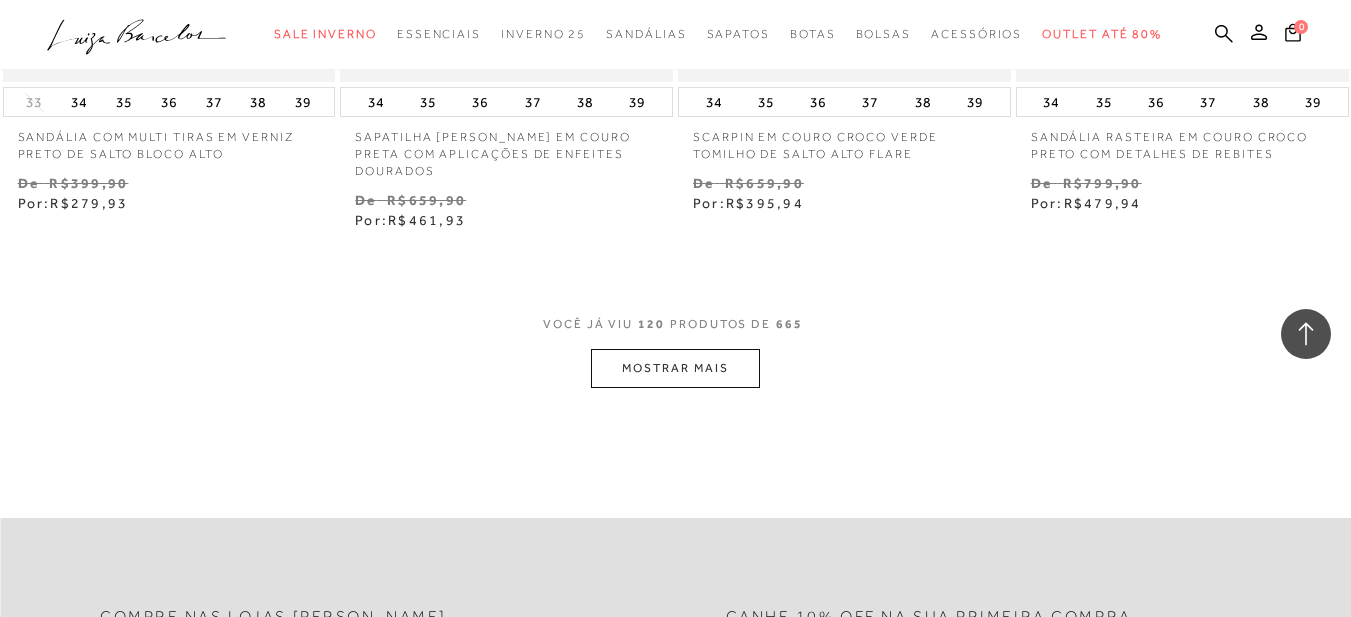 click on "MOSTRAR MAIS" at bounding box center [675, 368] 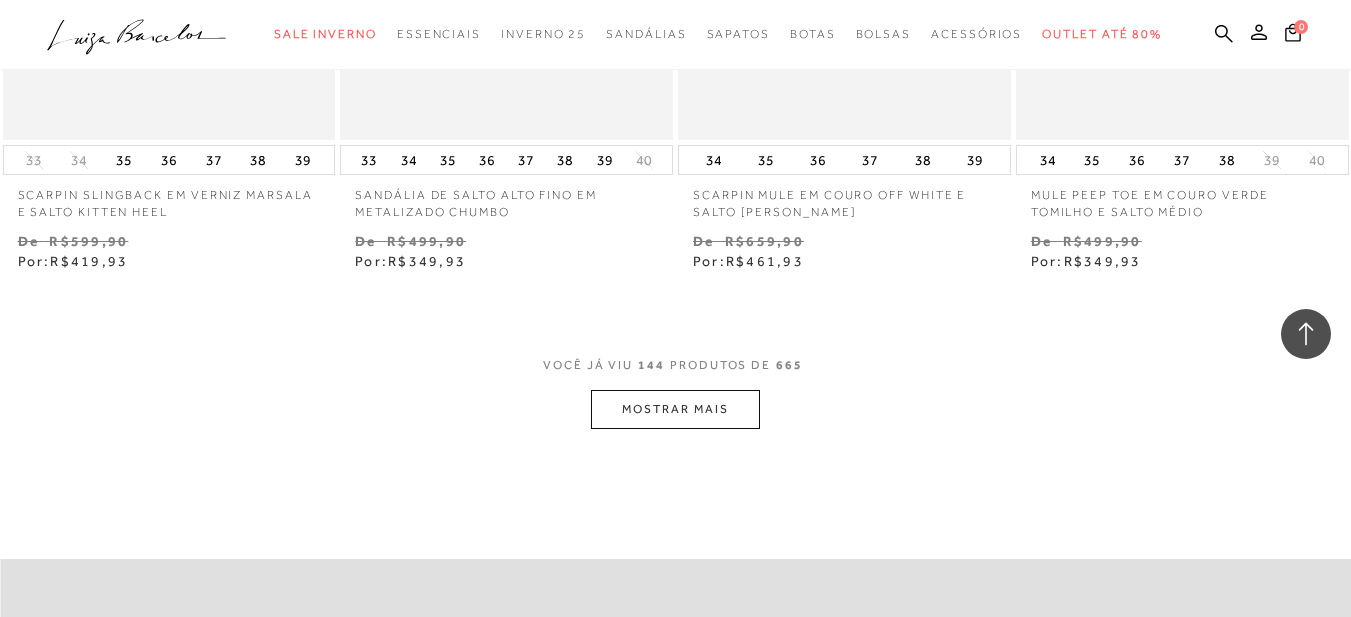 scroll, scrollTop: 23500, scrollLeft: 0, axis: vertical 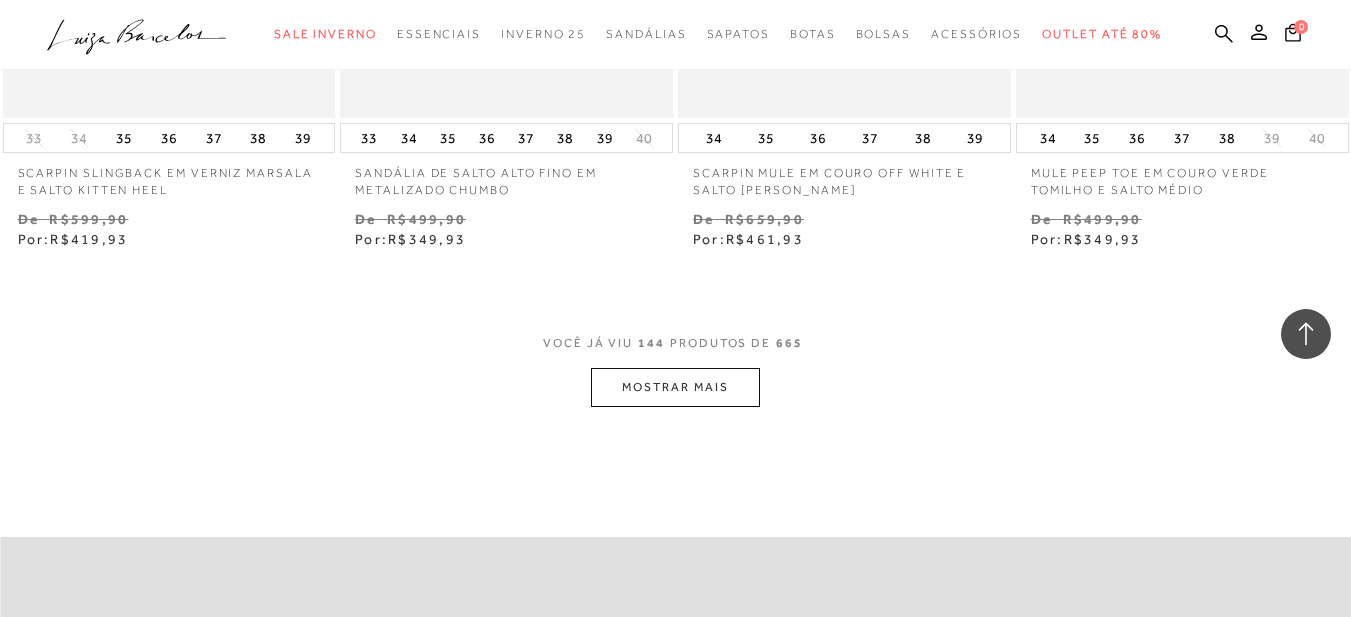 click on "MOSTRAR MAIS" at bounding box center [675, 387] 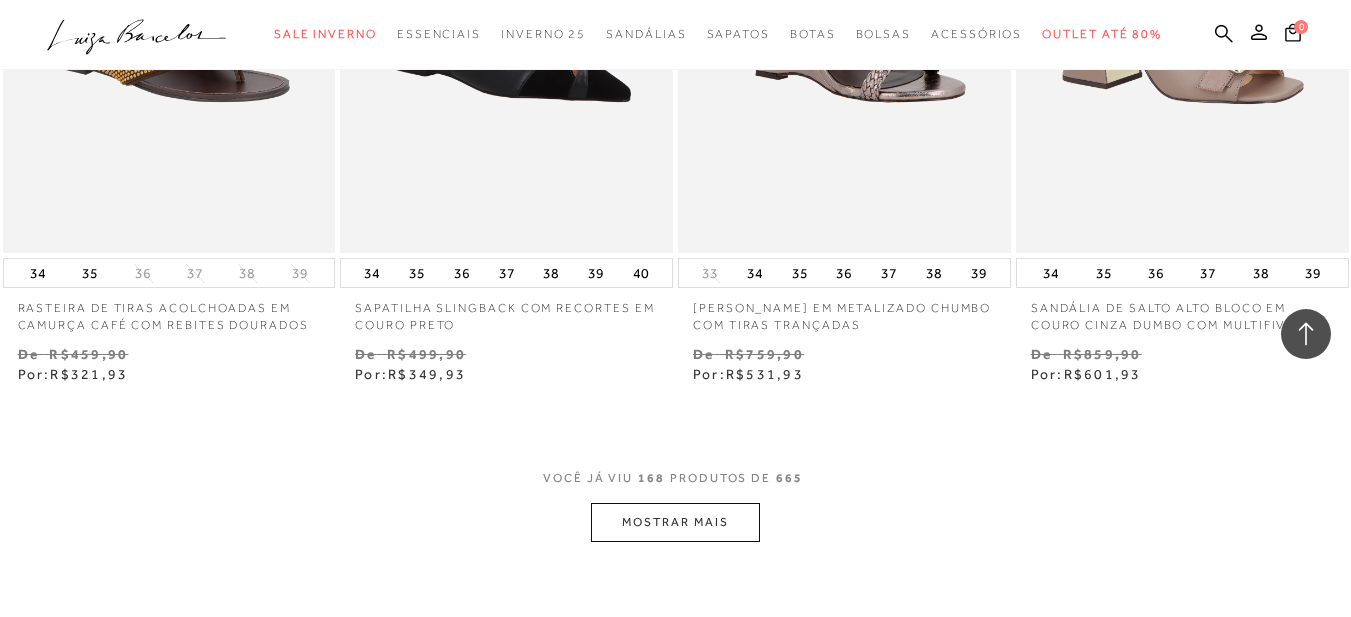 scroll, scrollTop: 27500, scrollLeft: 0, axis: vertical 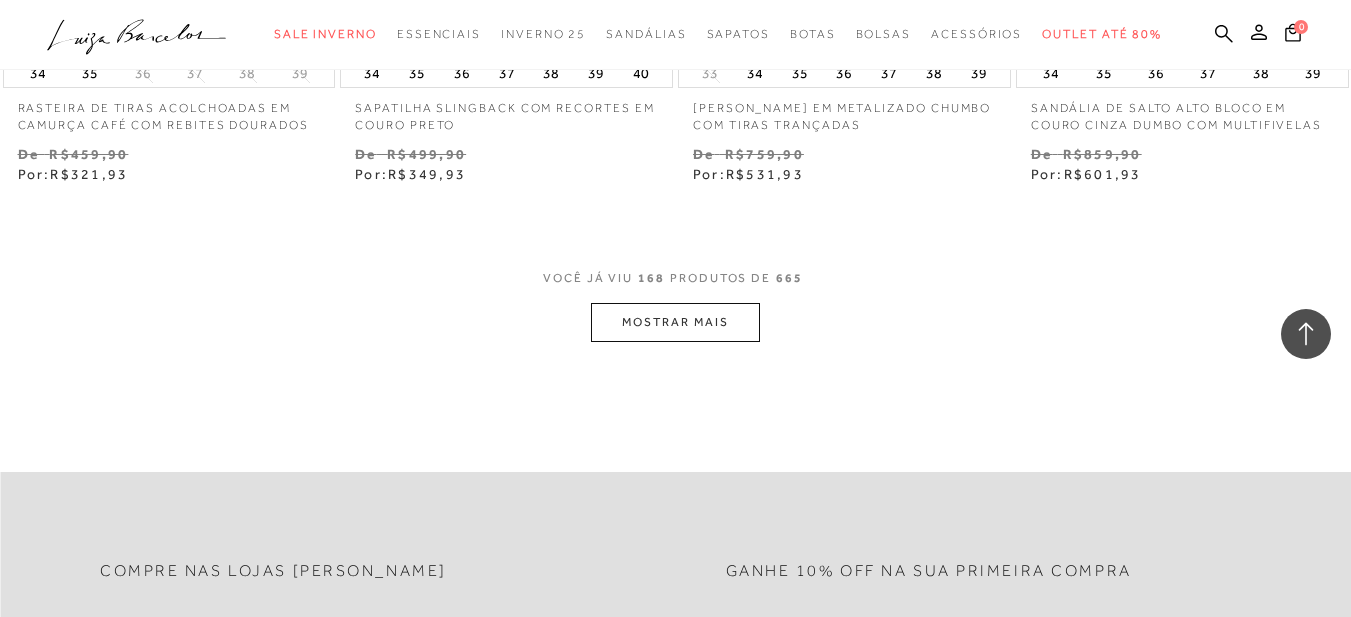 click on "MOSTRAR MAIS" at bounding box center (675, 322) 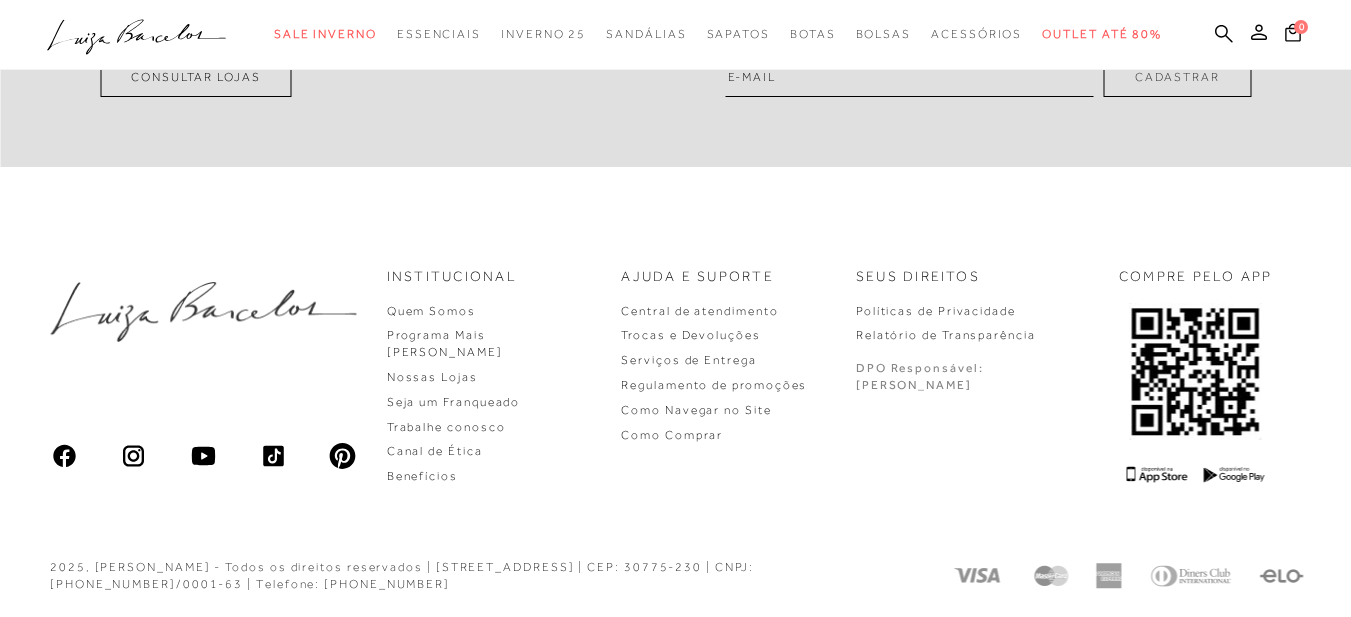 scroll, scrollTop: 3884, scrollLeft: 0, axis: vertical 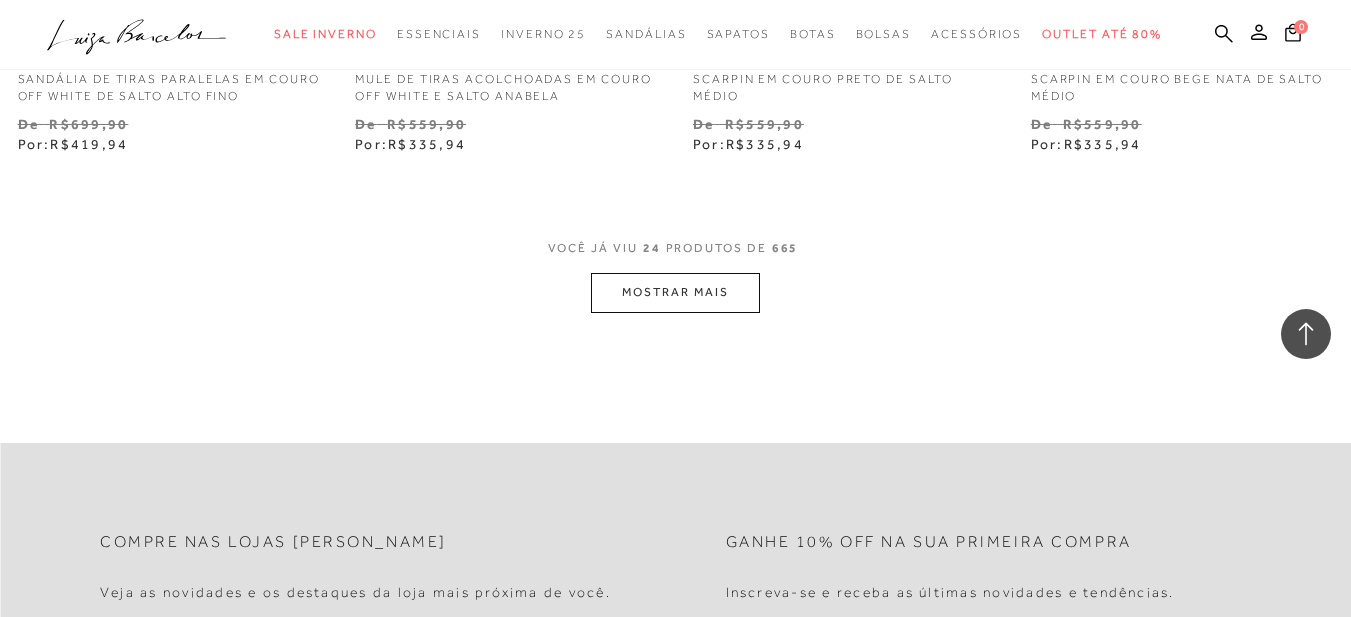 click on "MOSTRAR MAIS" at bounding box center (675, 292) 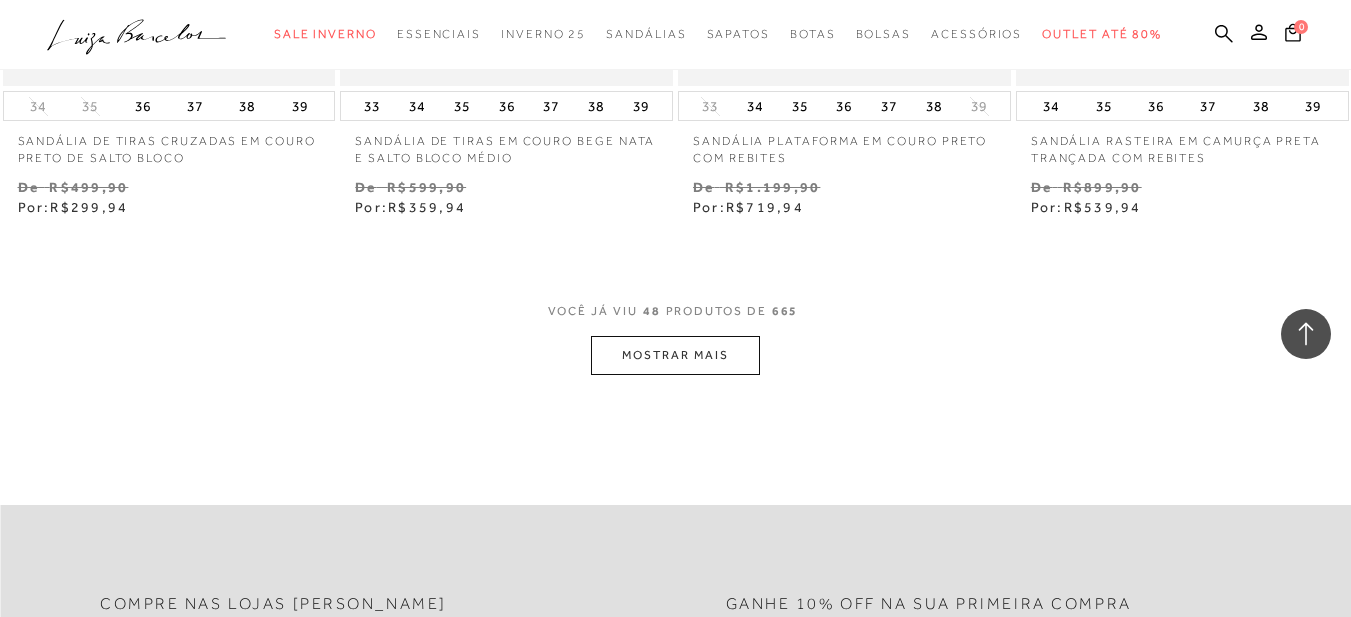 scroll, scrollTop: 7800, scrollLeft: 0, axis: vertical 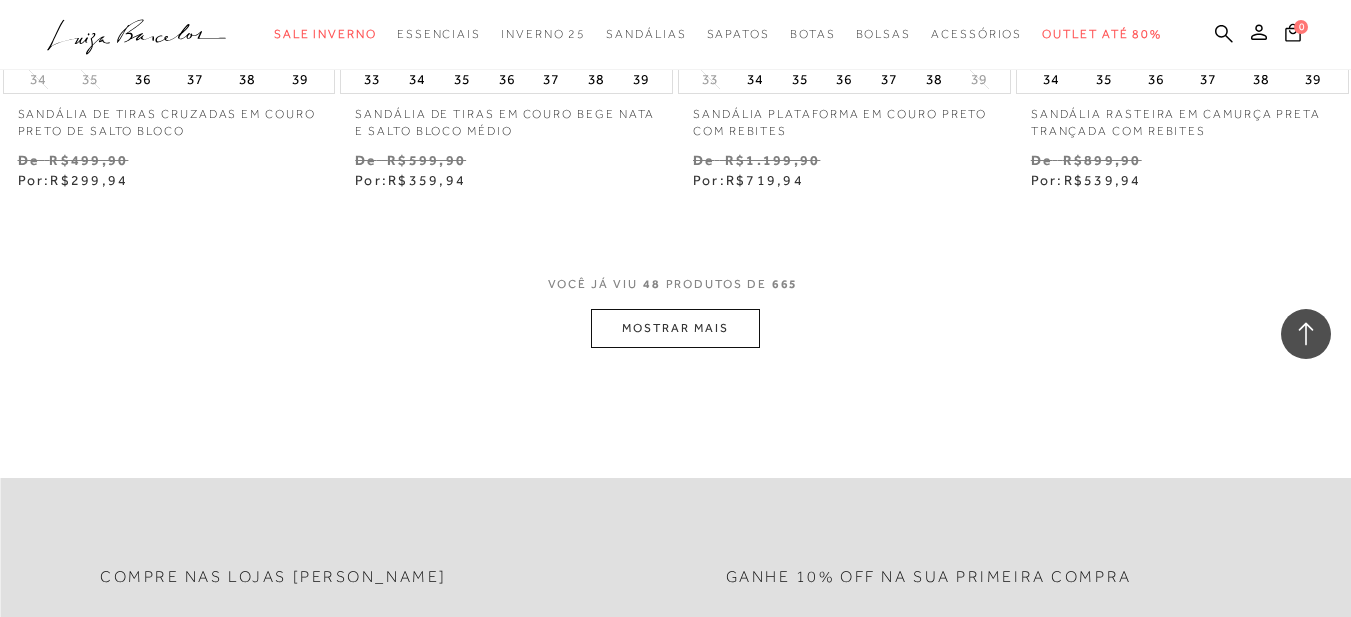 click on "MOSTRAR MAIS" at bounding box center [675, 328] 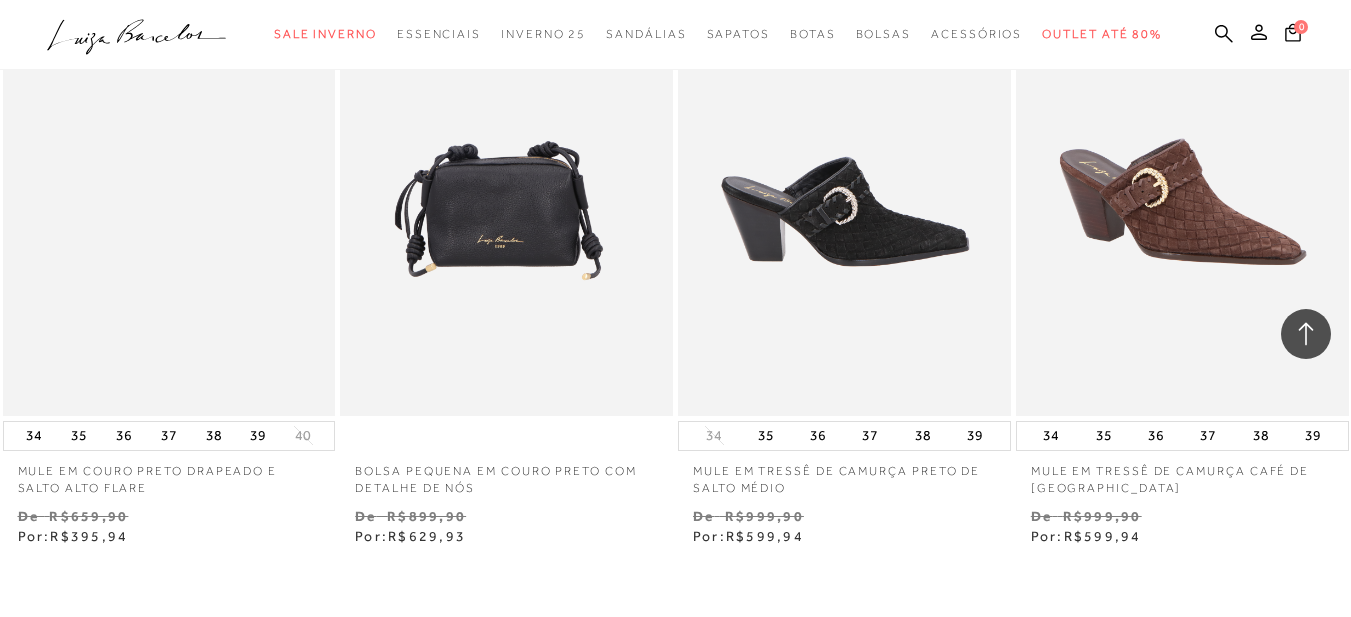 scroll, scrollTop: 11700, scrollLeft: 0, axis: vertical 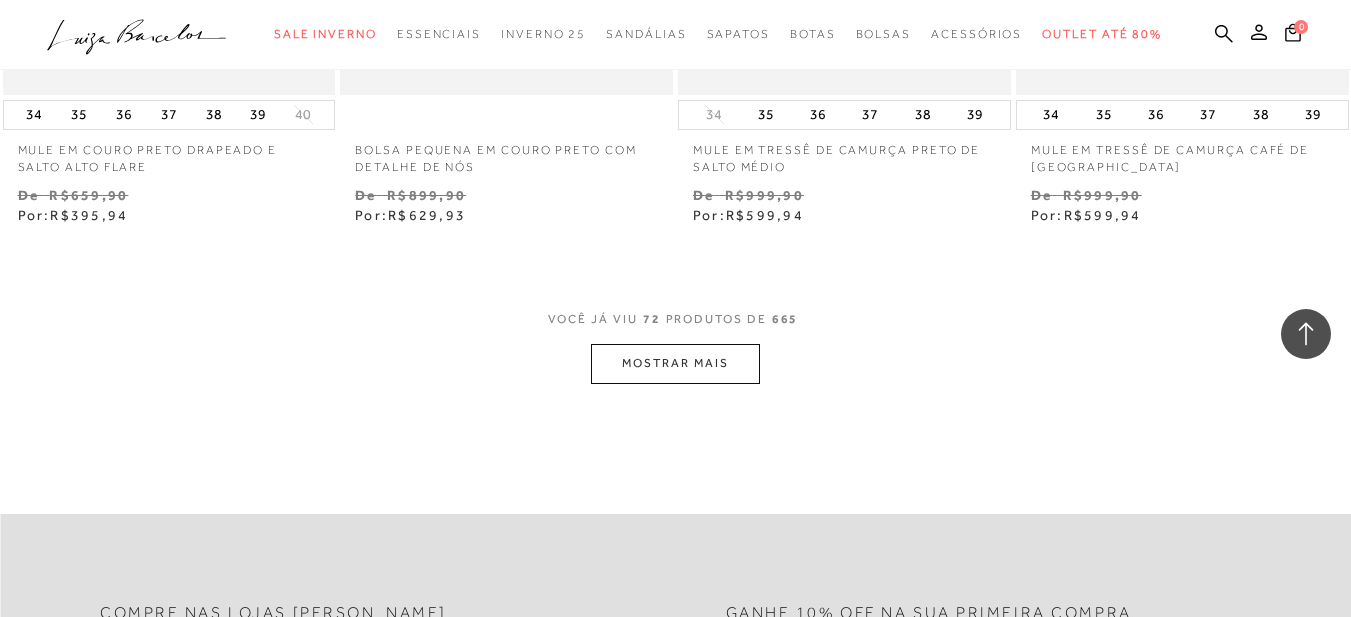 click on "MOSTRAR MAIS" at bounding box center (675, 363) 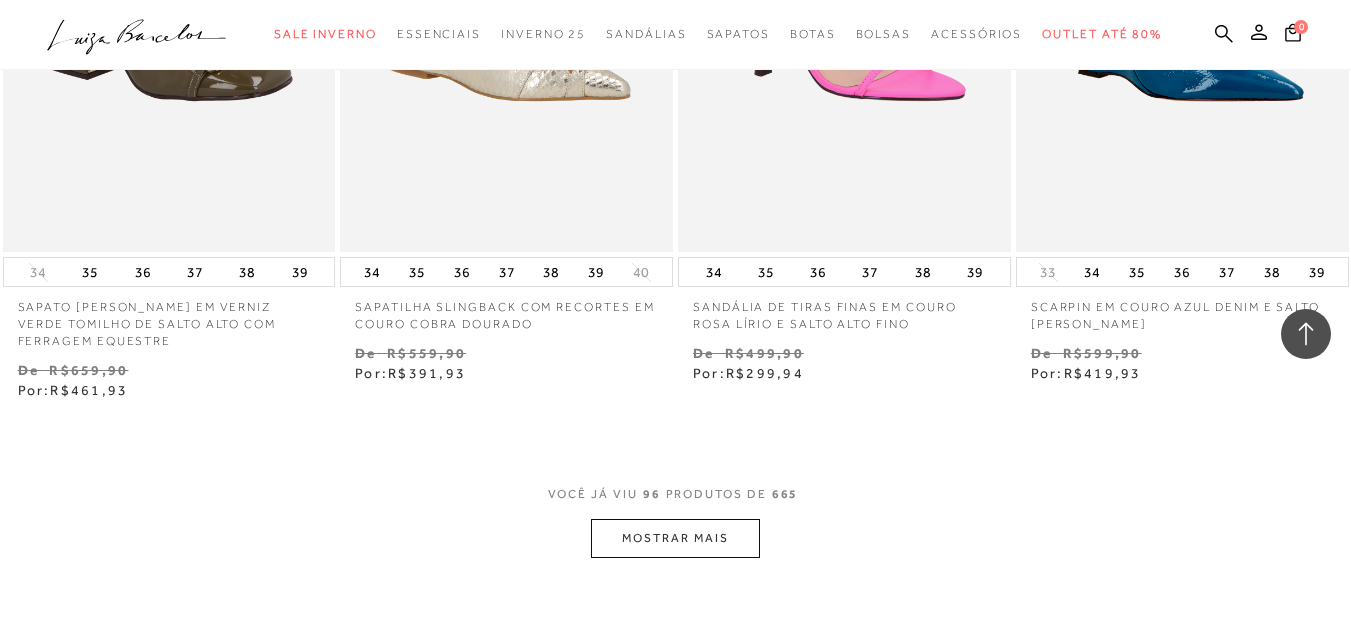 scroll, scrollTop: 15500, scrollLeft: 0, axis: vertical 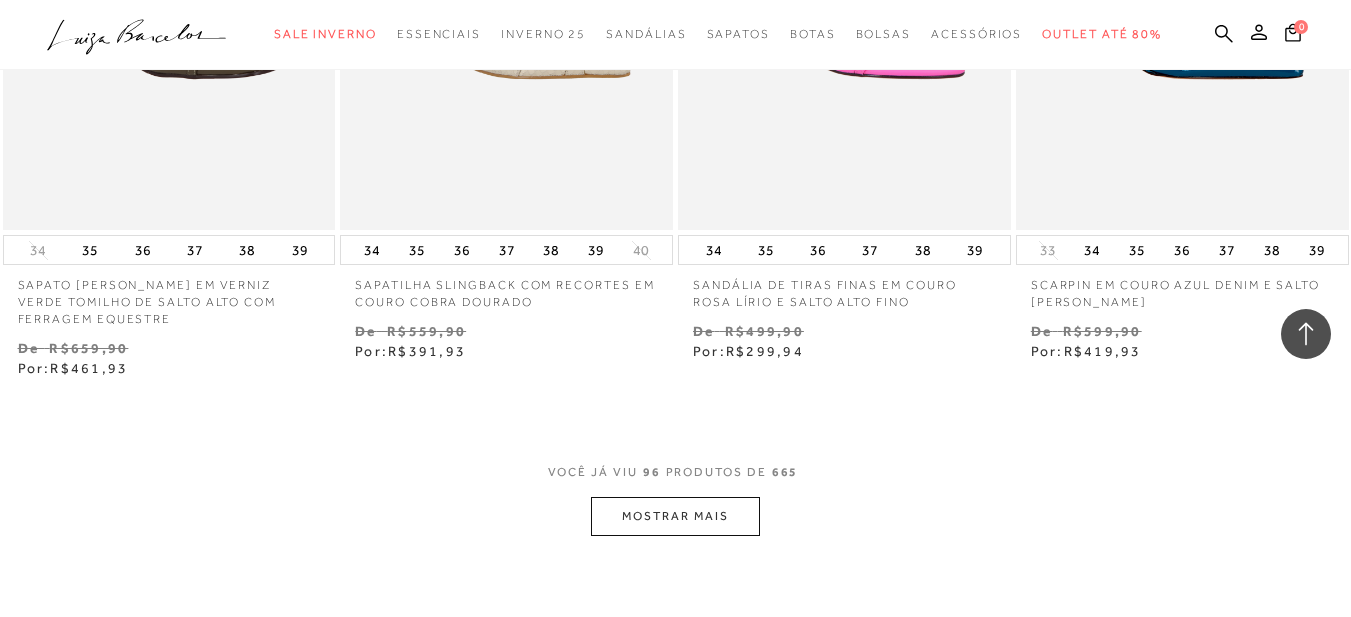 click on "MOSTRAR MAIS" at bounding box center [675, 516] 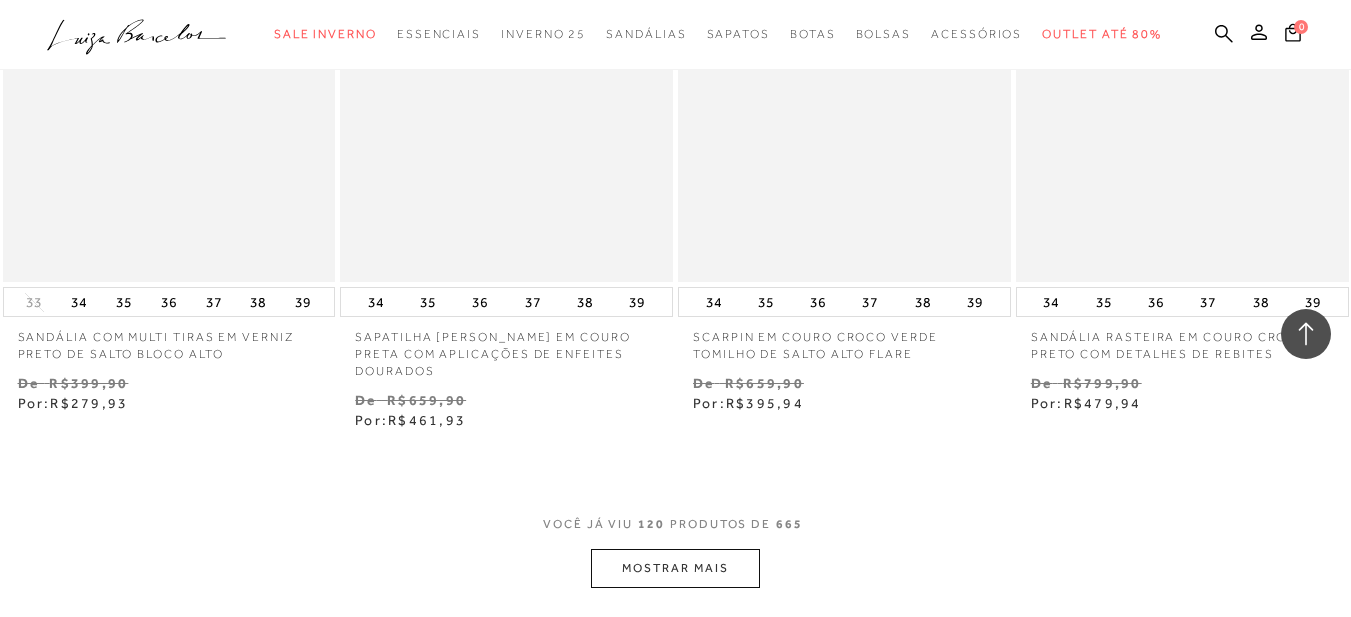 scroll, scrollTop: 19500, scrollLeft: 0, axis: vertical 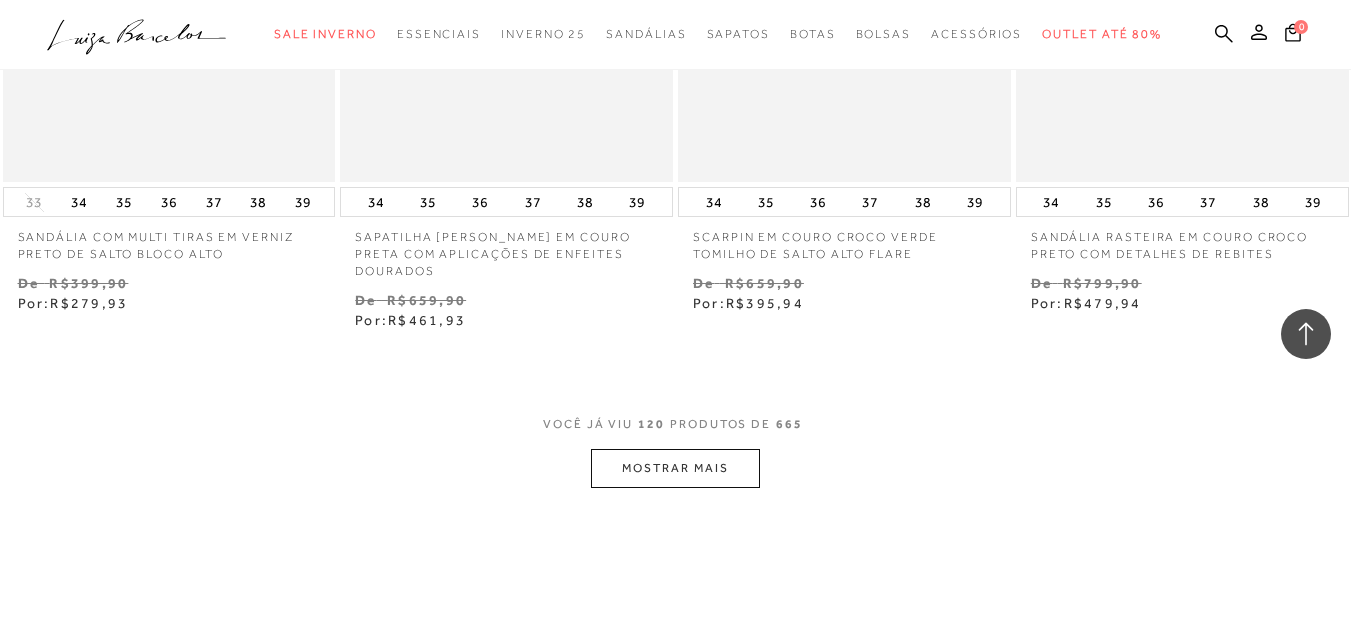 click on "MOSTRAR MAIS" at bounding box center (675, 468) 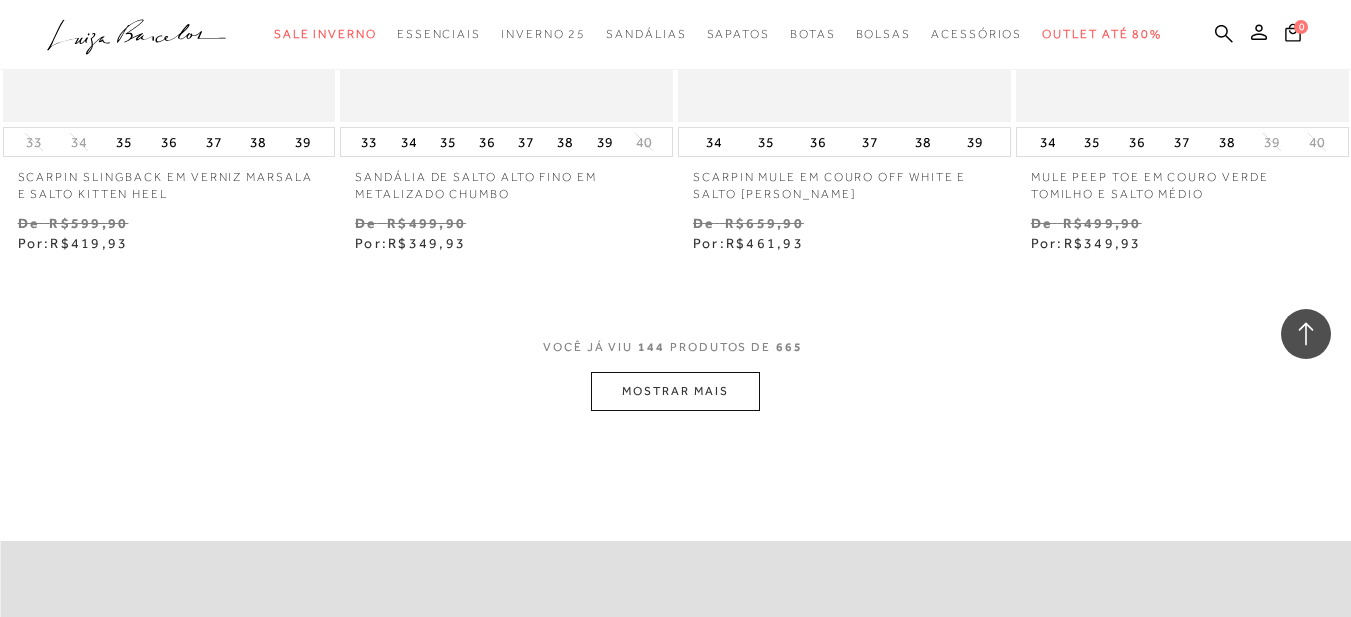 scroll, scrollTop: 23500, scrollLeft: 0, axis: vertical 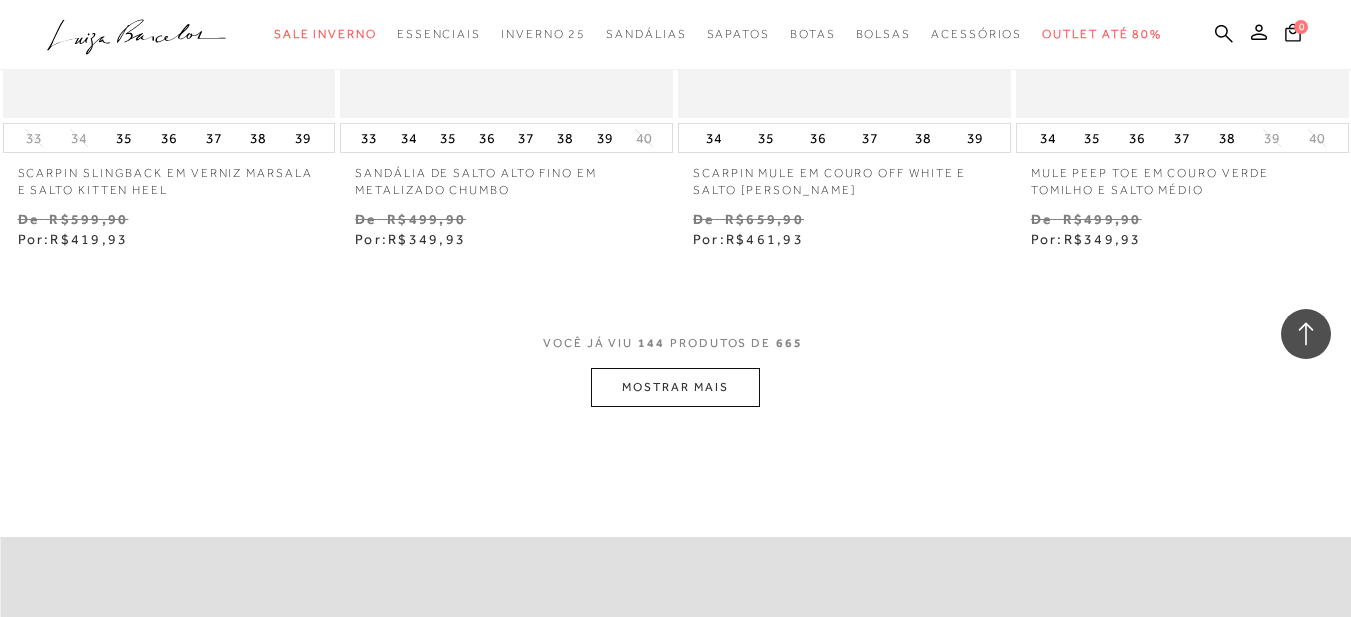 click on "MOSTRAR MAIS" at bounding box center [675, 387] 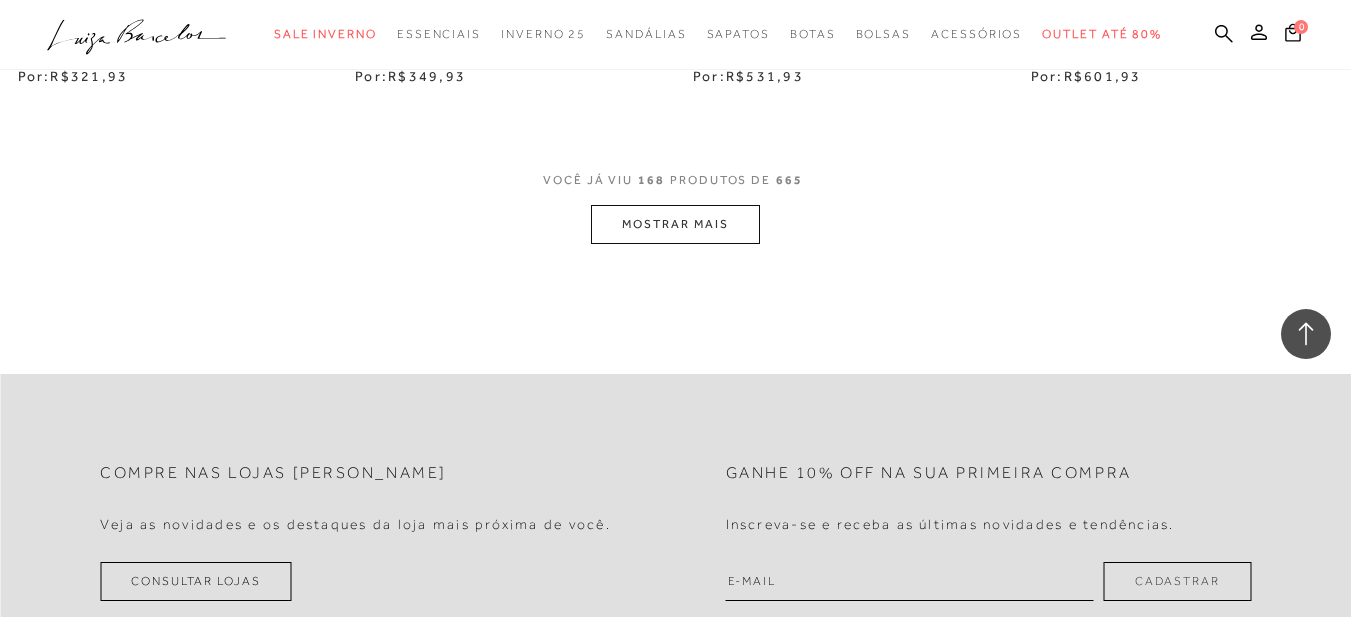scroll, scrollTop: 27600, scrollLeft: 0, axis: vertical 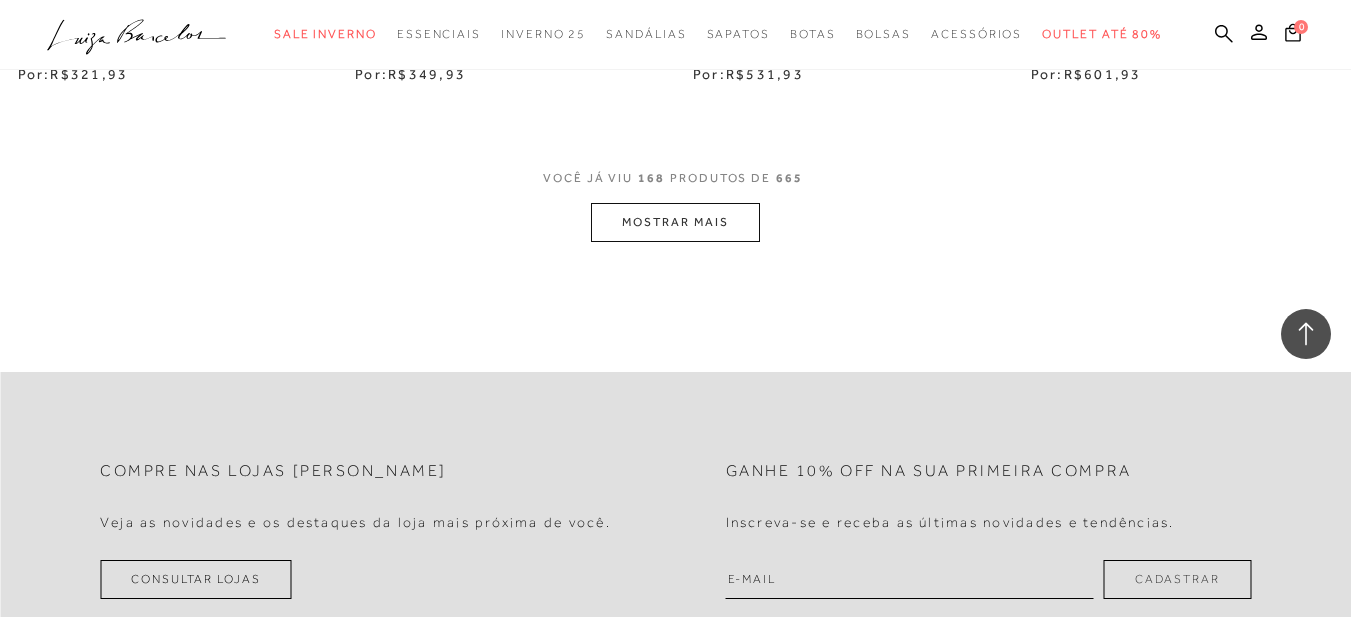 click on "MOSTRAR MAIS" at bounding box center (675, 222) 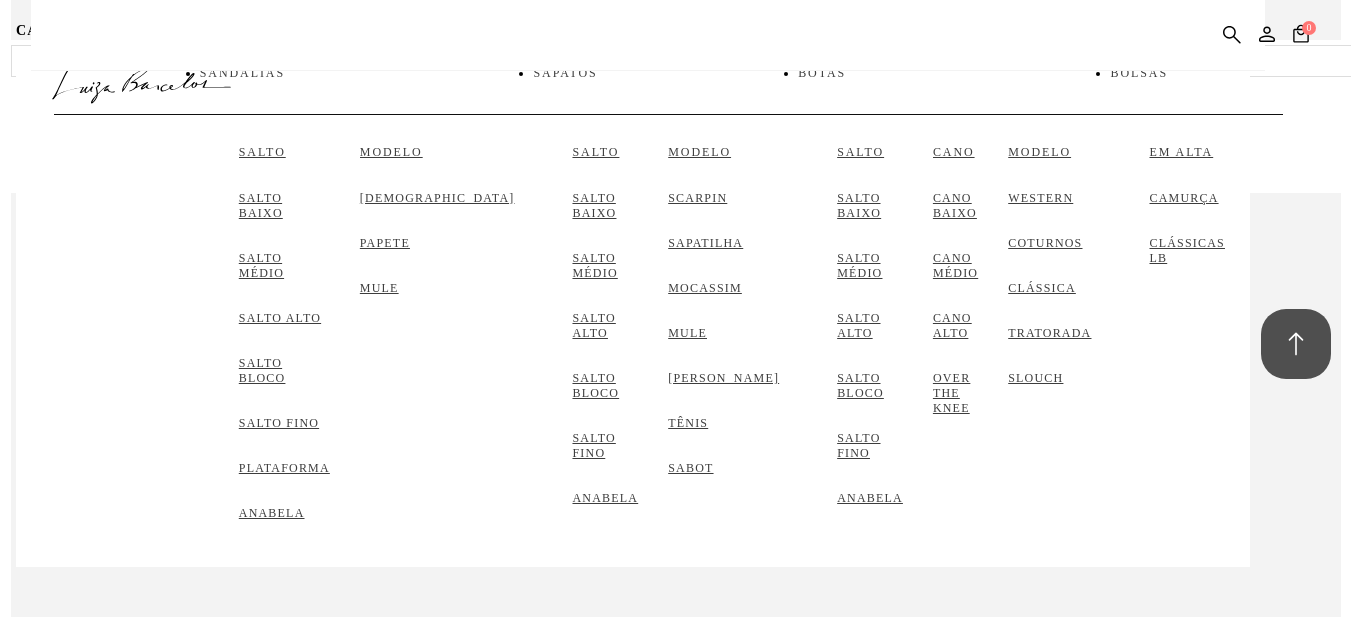 scroll, scrollTop: 28000, scrollLeft: 0, axis: vertical 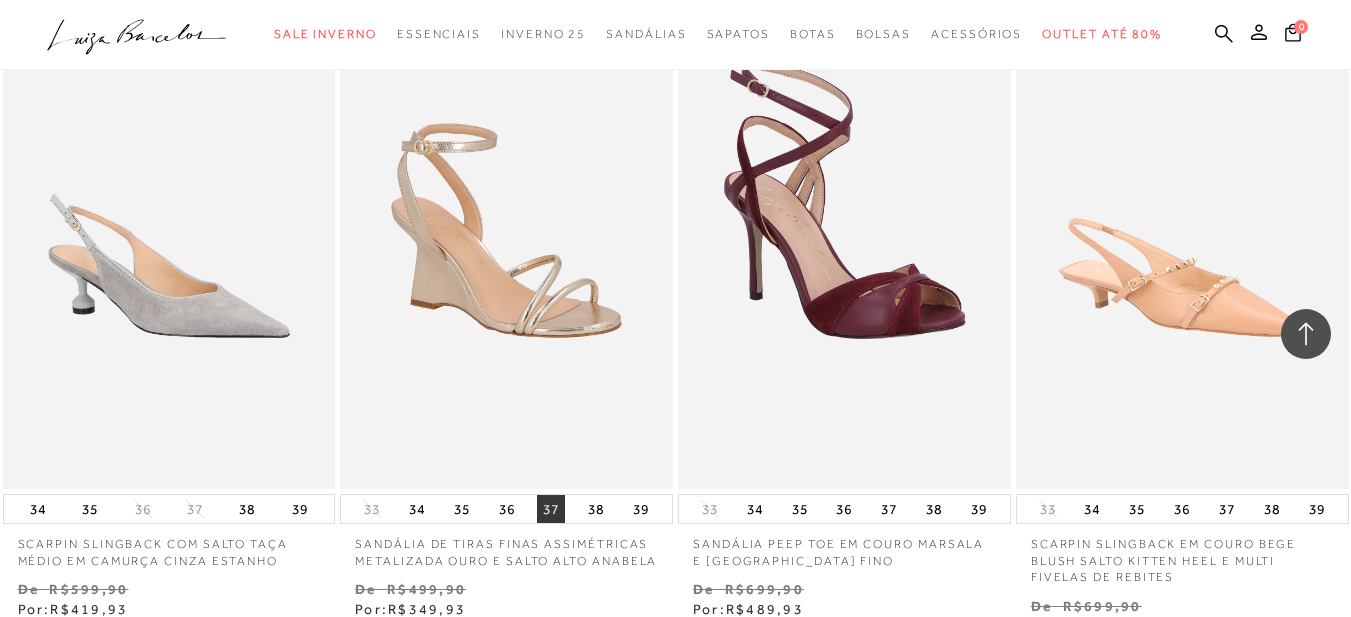 click on "37" at bounding box center [551, 509] 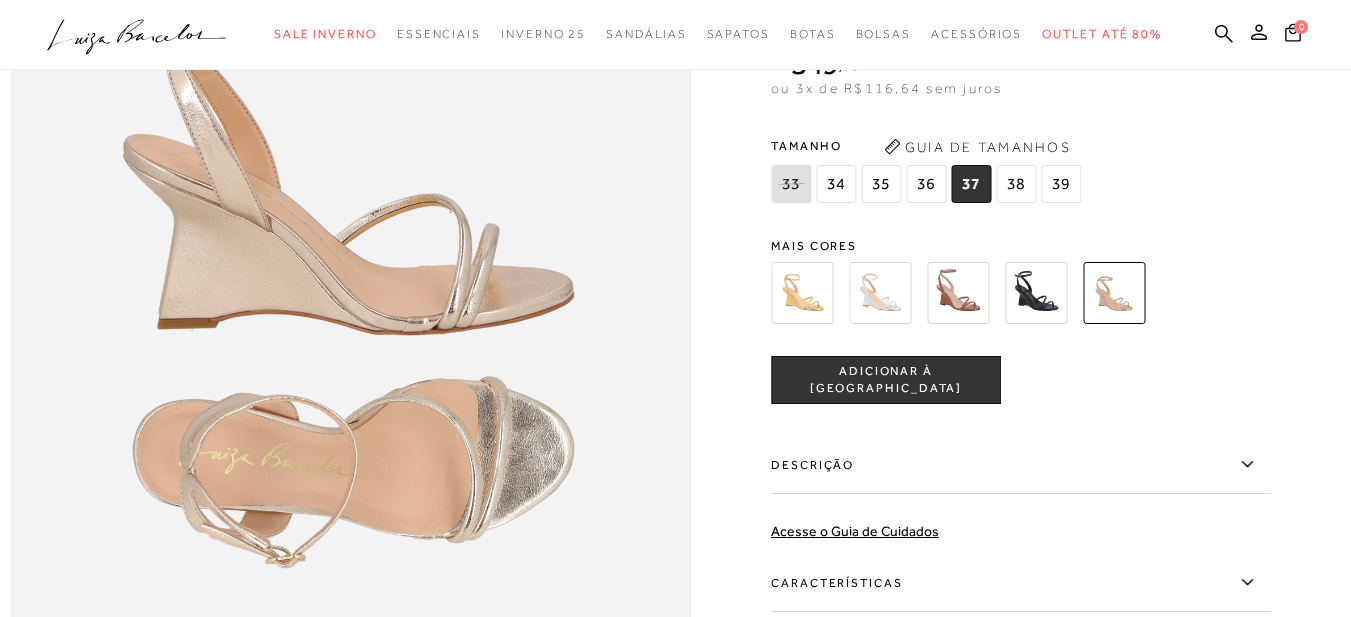 scroll, scrollTop: 1400, scrollLeft: 0, axis: vertical 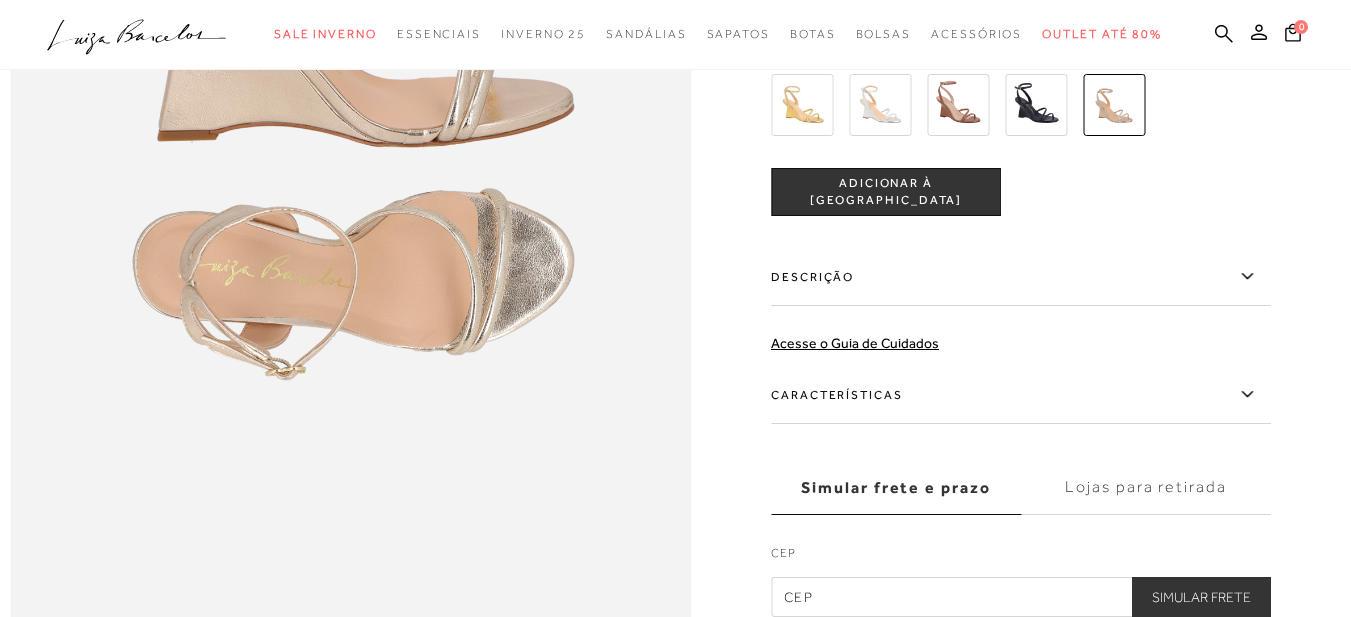 click on "ADICIONAR À [GEOGRAPHIC_DATA]" at bounding box center (886, 192) 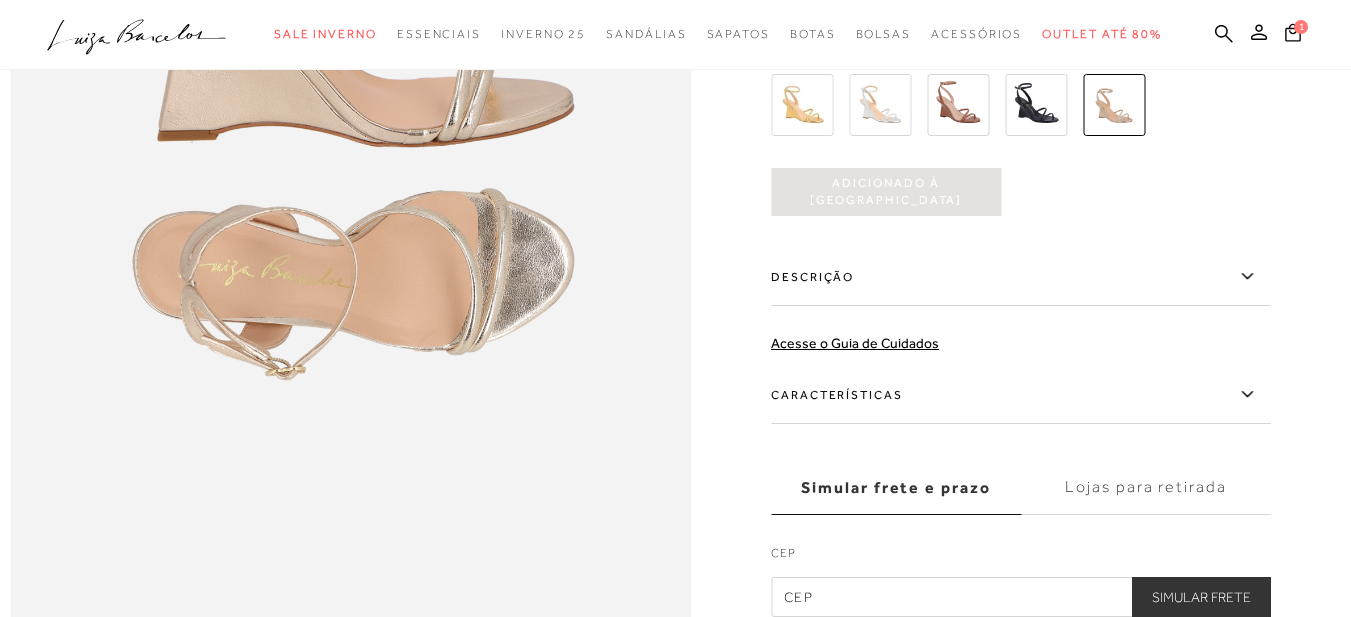 scroll, scrollTop: 0, scrollLeft: 0, axis: both 